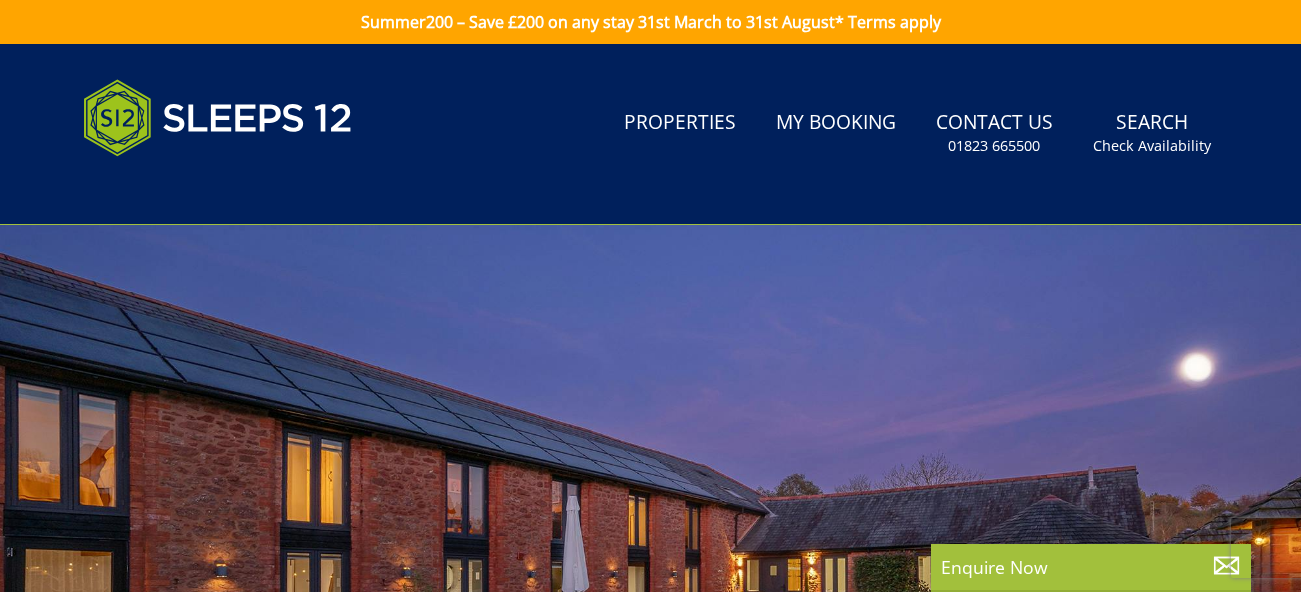 scroll, scrollTop: 0, scrollLeft: 0, axis: both 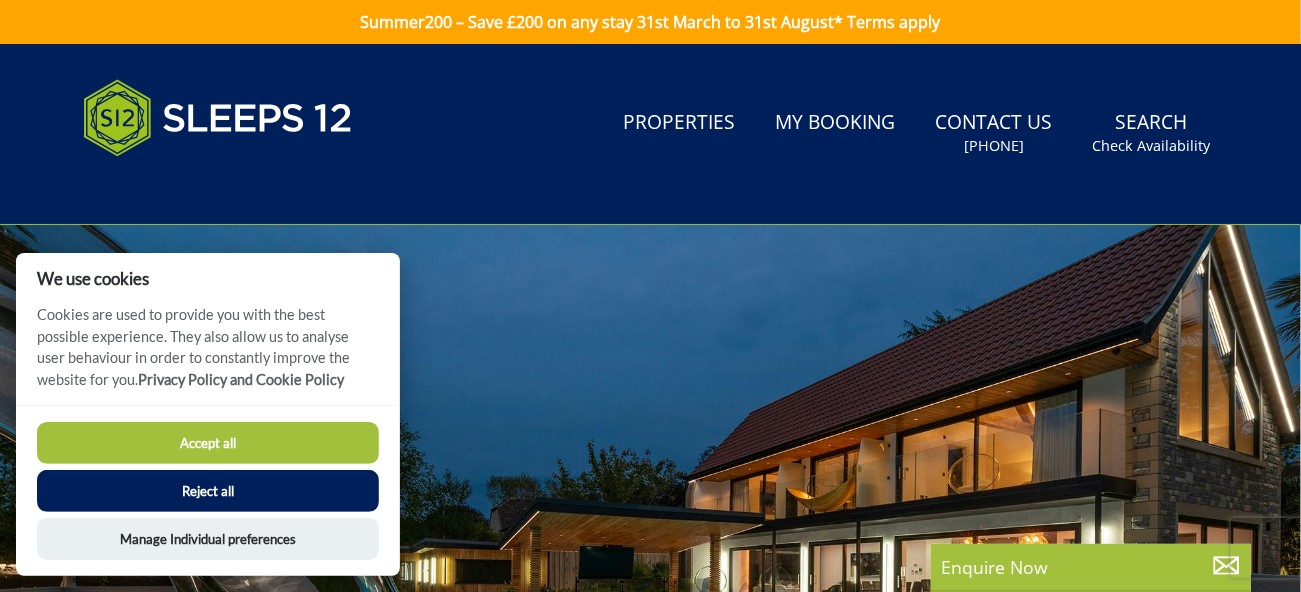 click on "Accept all" at bounding box center (208, 443) 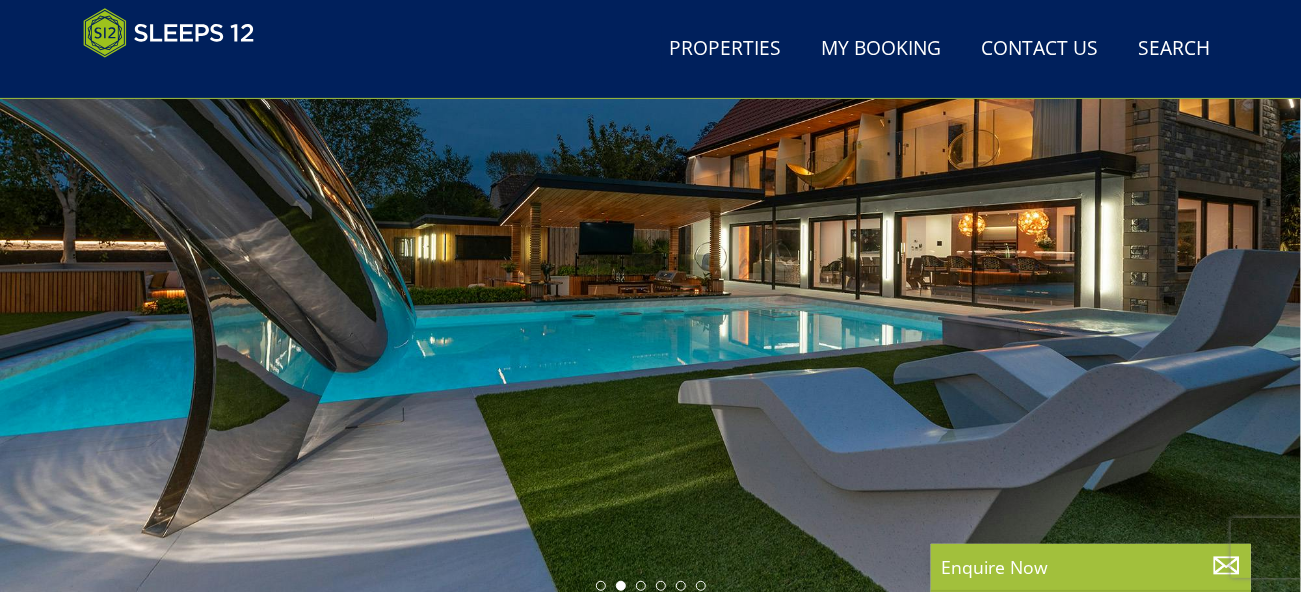 scroll, scrollTop: 317, scrollLeft: 0, axis: vertical 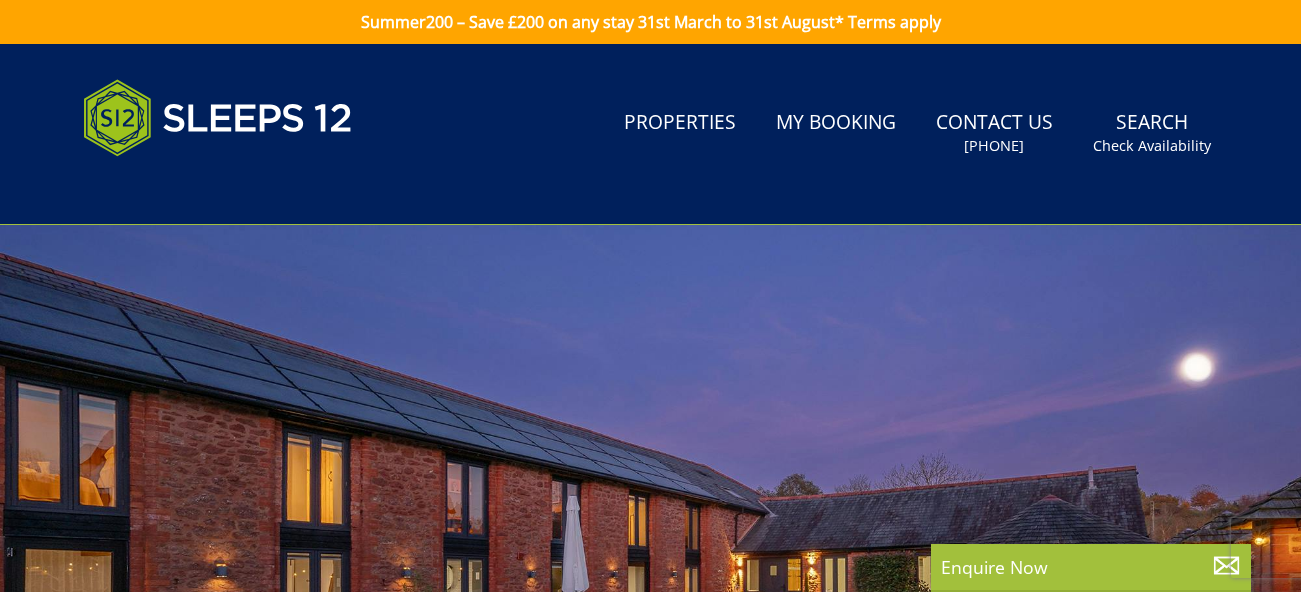 click at bounding box center (1226, 565) 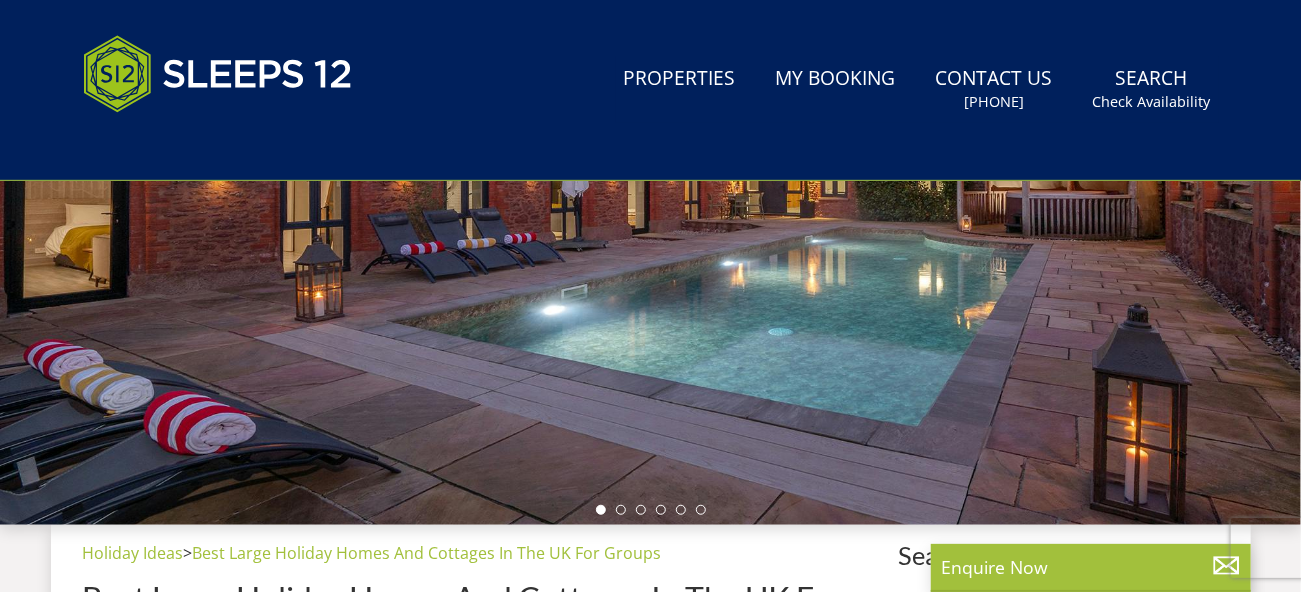 scroll, scrollTop: 106, scrollLeft: 0, axis: vertical 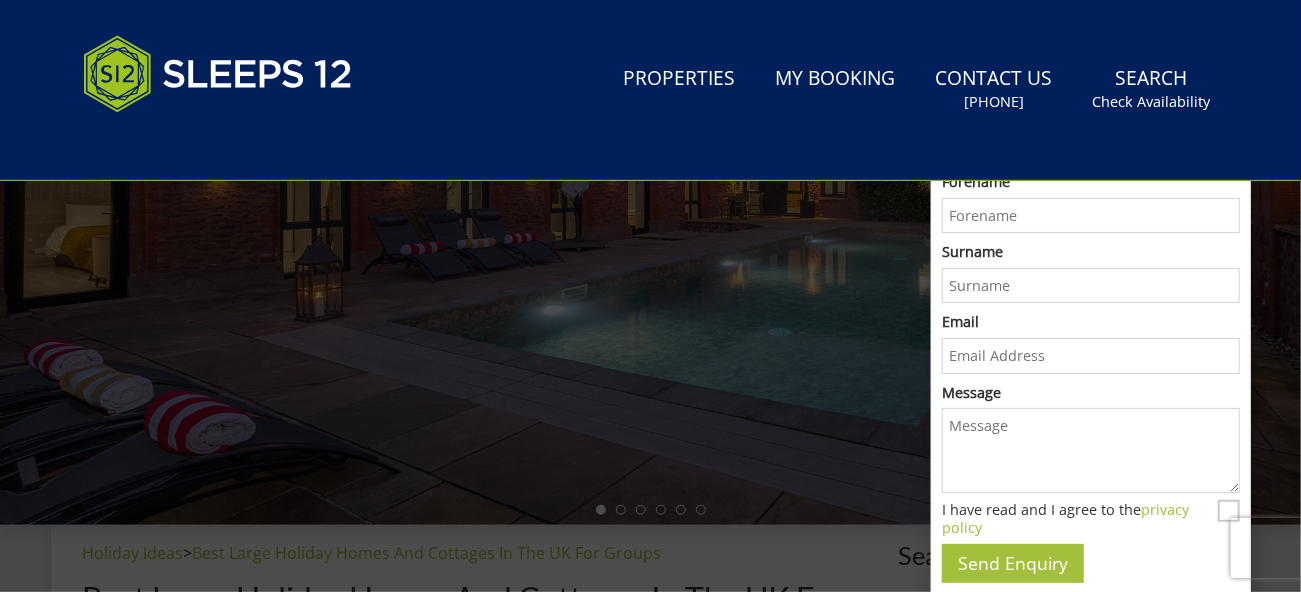 click on "Holiday Ideas  >  Best Large Holiday Homes And Cottages In The UK For Groups" at bounding box center [487, 553] 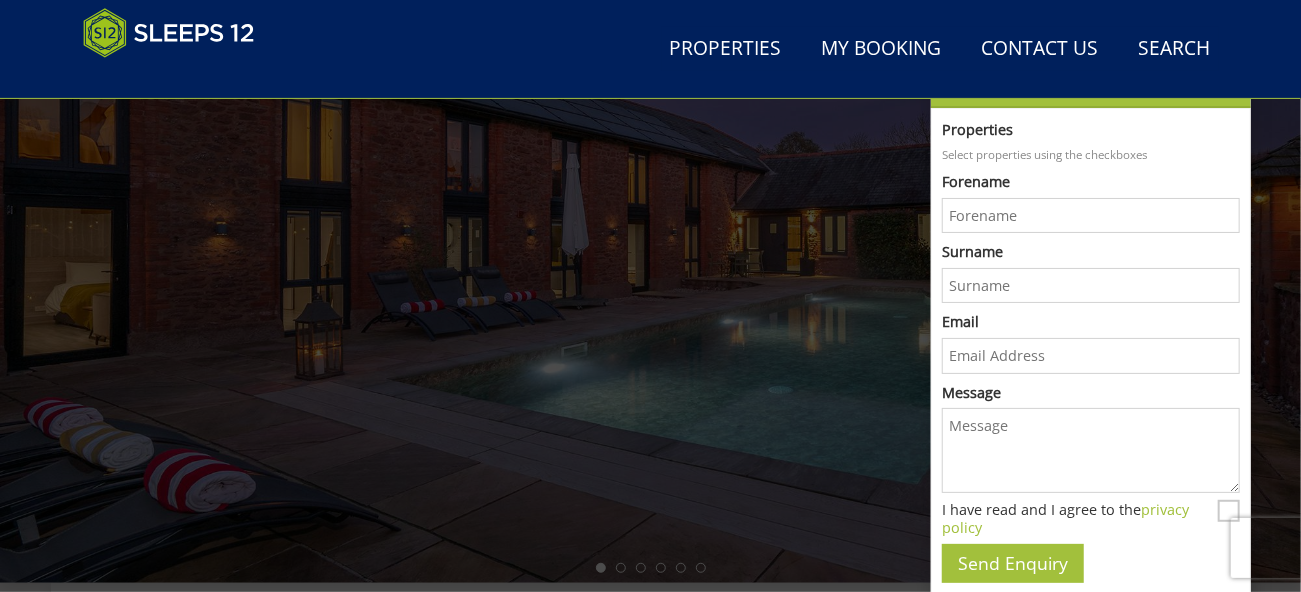 scroll, scrollTop: 300, scrollLeft: 0, axis: vertical 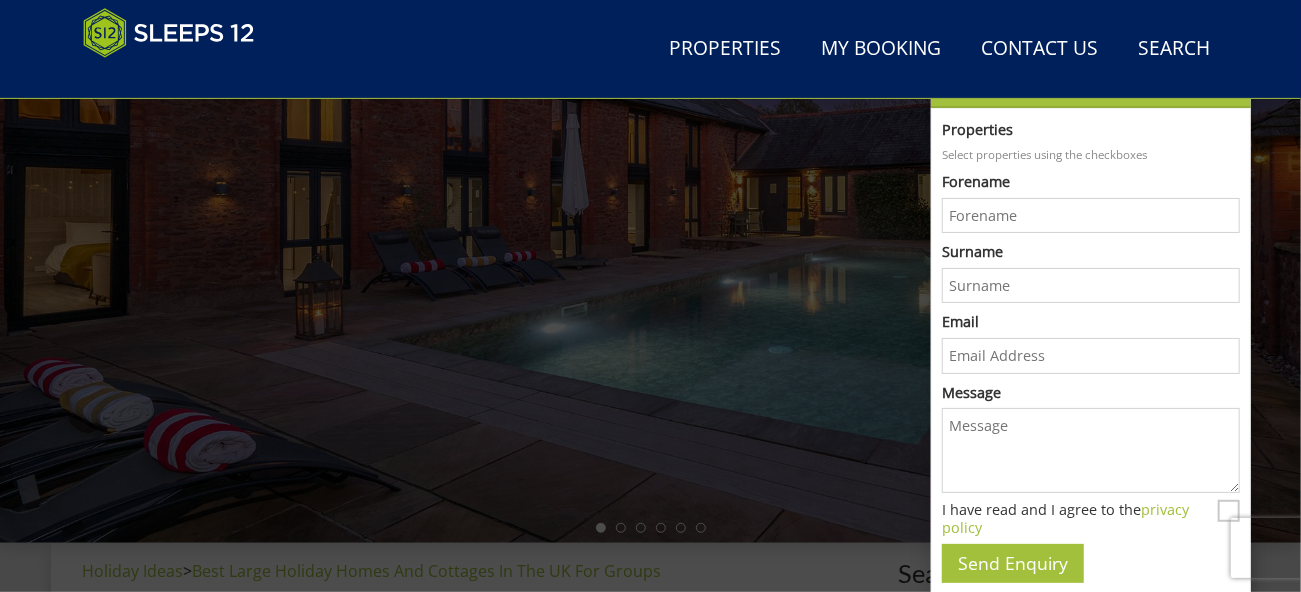 click at bounding box center [650, 193] 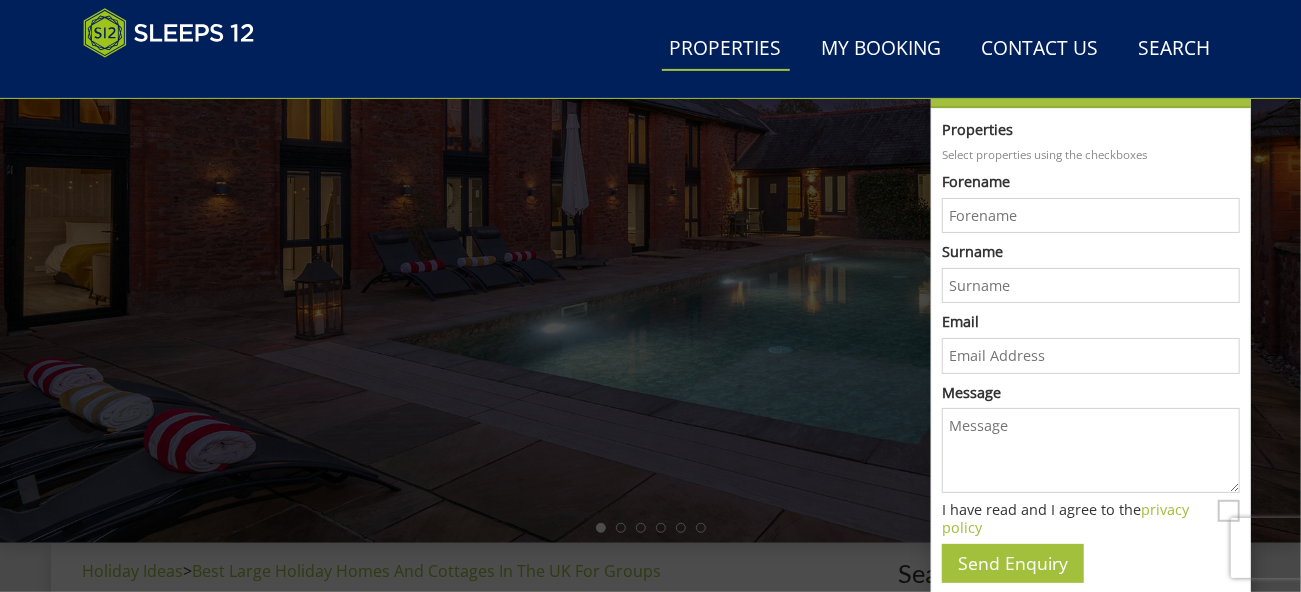 click on "Properties" at bounding box center (726, 49) 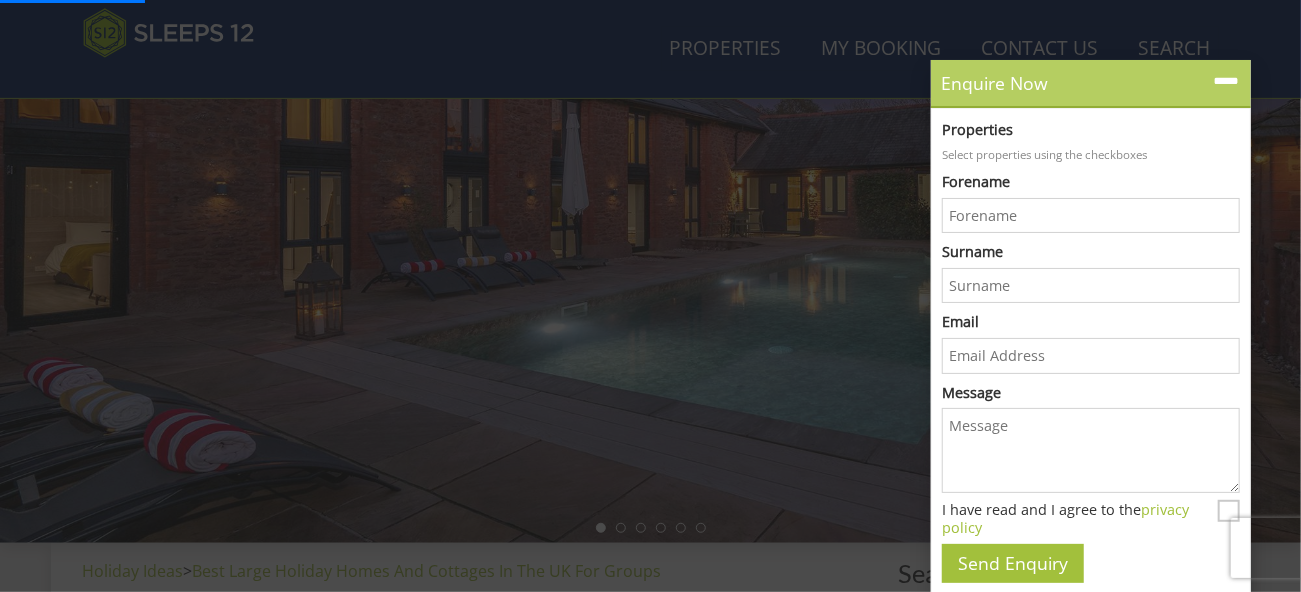 click at bounding box center [1226, 81] 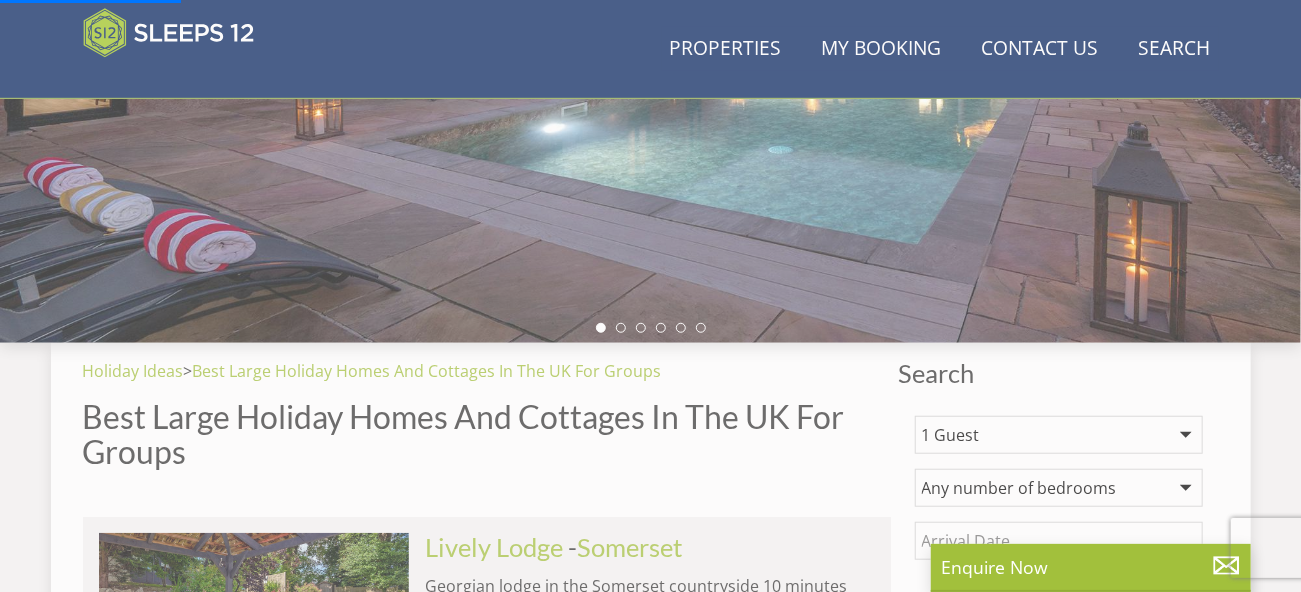 scroll, scrollTop: 700, scrollLeft: 0, axis: vertical 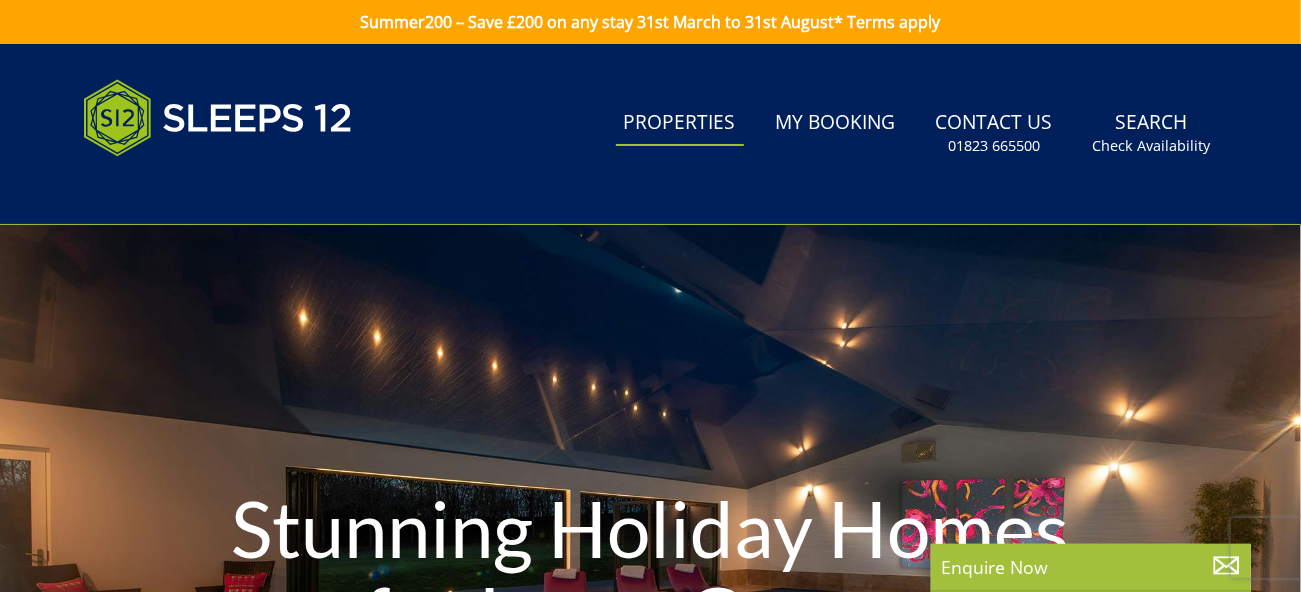 click on "Stunning Holiday Homes for Large Groups" at bounding box center (650, 575) 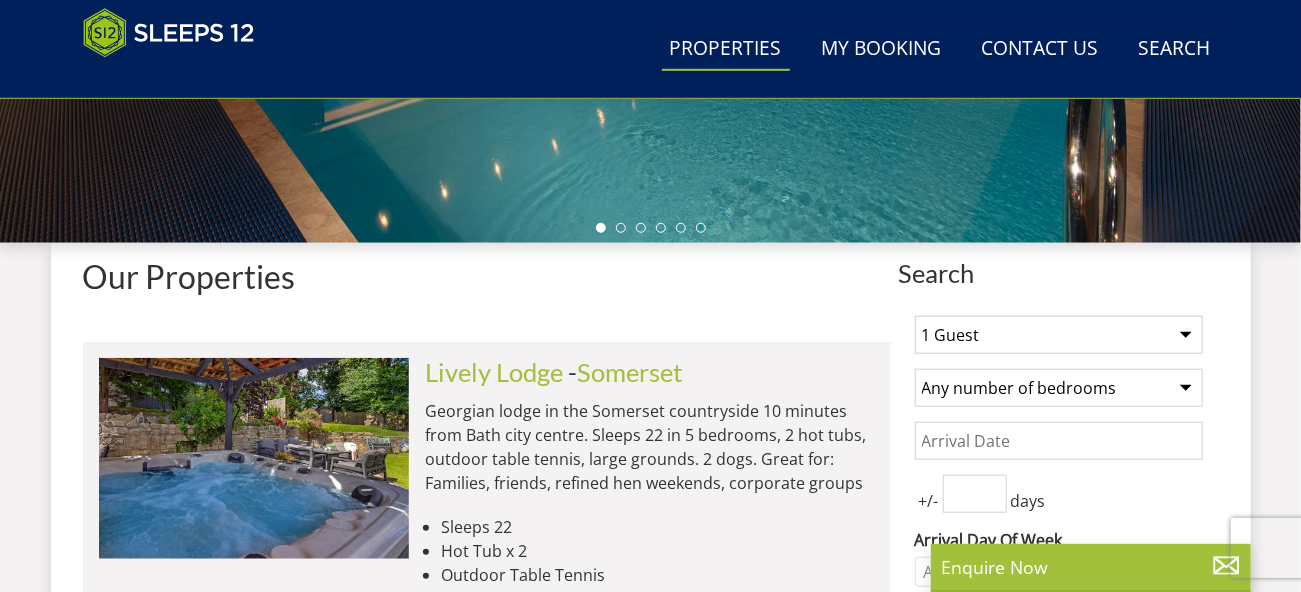 scroll, scrollTop: 800, scrollLeft: 0, axis: vertical 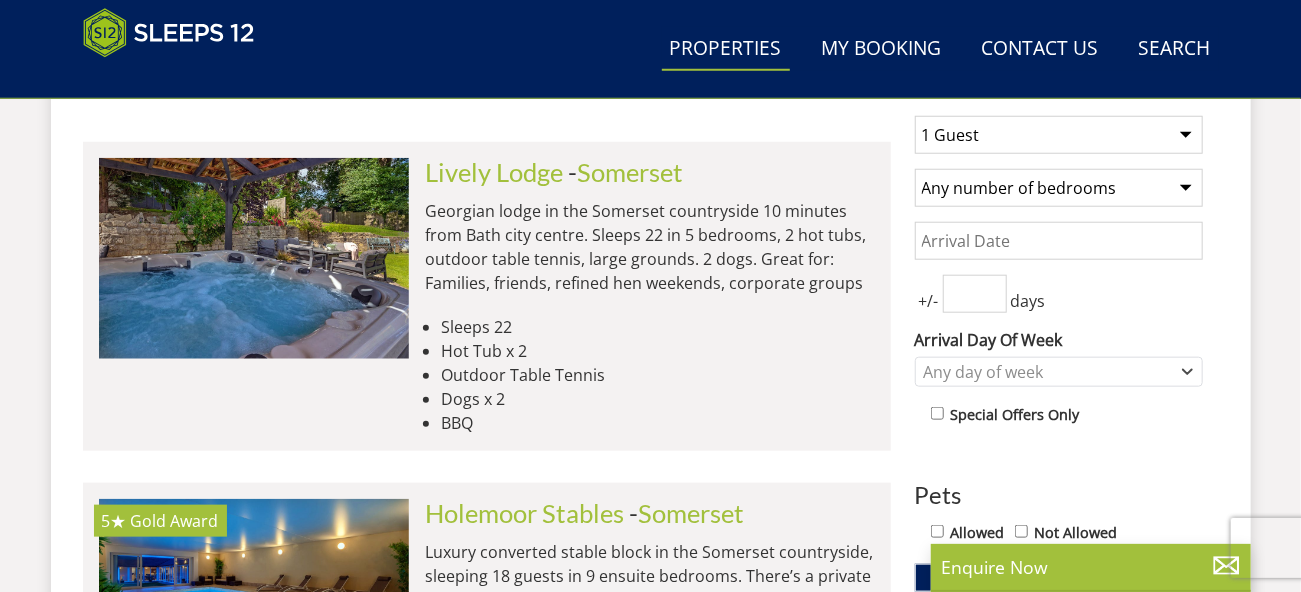 click on "1 Guest
2 Guests
3 Guests
4 Guests
5 Guests
6 Guests
7 Guests
8 Guests
9 Guests
10 Guests
11 Guests
12 Guests
13 Guests
14 Guests
15 Guests
16 Guests
17 Guests
18 Guests
19 Guests
20 Guests
21 Guests
22 Guests
23 Guests
24 Guests
25 Guests
26 Guests
27 Guests
28 Guests
29 Guests
30 Guests
31 Guests
32 Guests
33 Guests
34 Guests
35 Guests
36 Guests
37 Guests
38 Guests
39 Guests
40 Guests
41 Guests
42 Guests
43 Guests
44 Guests
45 Guests
46 Guests
47 Guests
48 Guests
49 Guests
50 Guests
51 Guests
52 Guests
53 Guests
54 Guests
55 Guests
56 Guests
57 Guests
58 Guests
59 Guests
60 Guests
61 Guests
62 Guests
63 Guests
64 Guests
65 Guests
66 Guests
67 Guests
68 Guests
69 Guests
70 Guests
71 Guests
72 Guests
73 Guests
74 Guests
75 Guests
76 Guests
77 Guests
78 Guests
79 Guests
80 Guests
81 Guests
82 Guests
83 Guests
84 Guests
85 Guests
86 Guests" at bounding box center [1059, 135] 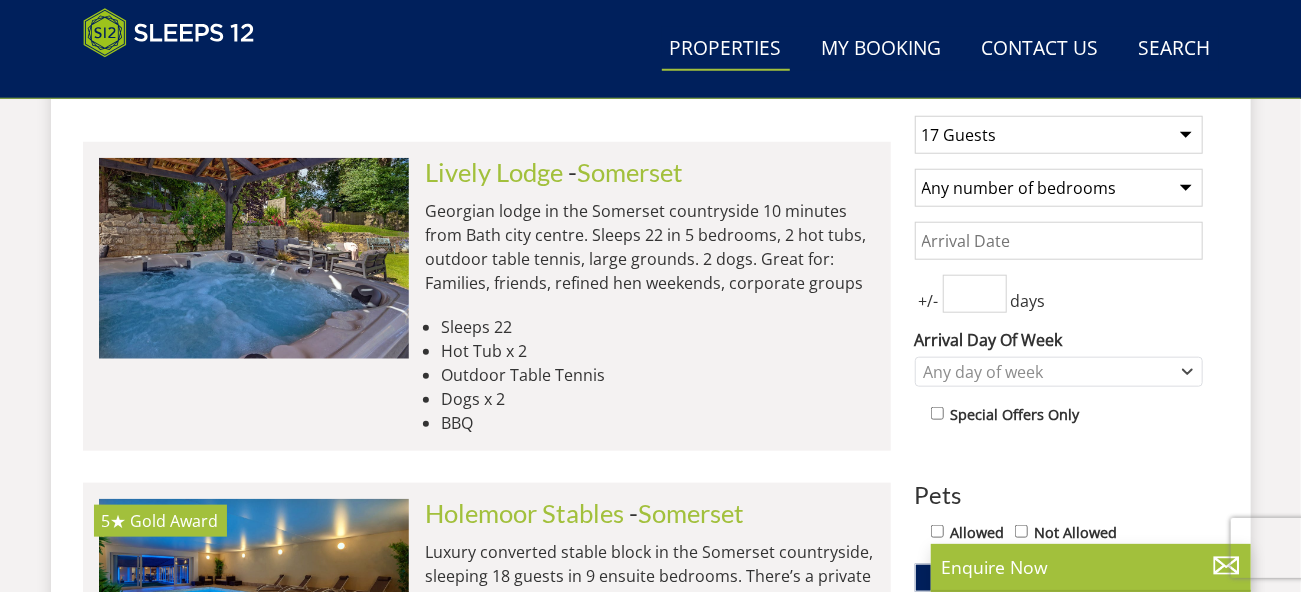 click on "1 Guest
2 Guests
3 Guests
4 Guests
5 Guests
6 Guests
7 Guests
8 Guests
9 Guests
10 Guests
11 Guests
12 Guests
13 Guests
14 Guests
15 Guests
16 Guests
17 Guests
18 Guests
19 Guests
20 Guests
21 Guests
22 Guests
23 Guests
24 Guests
25 Guests
26 Guests
27 Guests
28 Guests
29 Guests
30 Guests
31 Guests
32 Guests
33 Guests
34 Guests
35 Guests
36 Guests
37 Guests
38 Guests
39 Guests
40 Guests
41 Guests
42 Guests
43 Guests
44 Guests
45 Guests
46 Guests
47 Guests
48 Guests
49 Guests
50 Guests
51 Guests
52 Guests
53 Guests
54 Guests
55 Guests
56 Guests
57 Guests
58 Guests
59 Guests
60 Guests
61 Guests
62 Guests
63 Guests
64 Guests
65 Guests
66 Guests
67 Guests
68 Guests
69 Guests
70 Guests
71 Guests
72 Guests
73 Guests
74 Guests
75 Guests
76 Guests
77 Guests
78 Guests
79 Guests
80 Guests
81 Guests
82 Guests
83 Guests
84 Guests
85 Guests
86 Guests" at bounding box center (1059, 135) 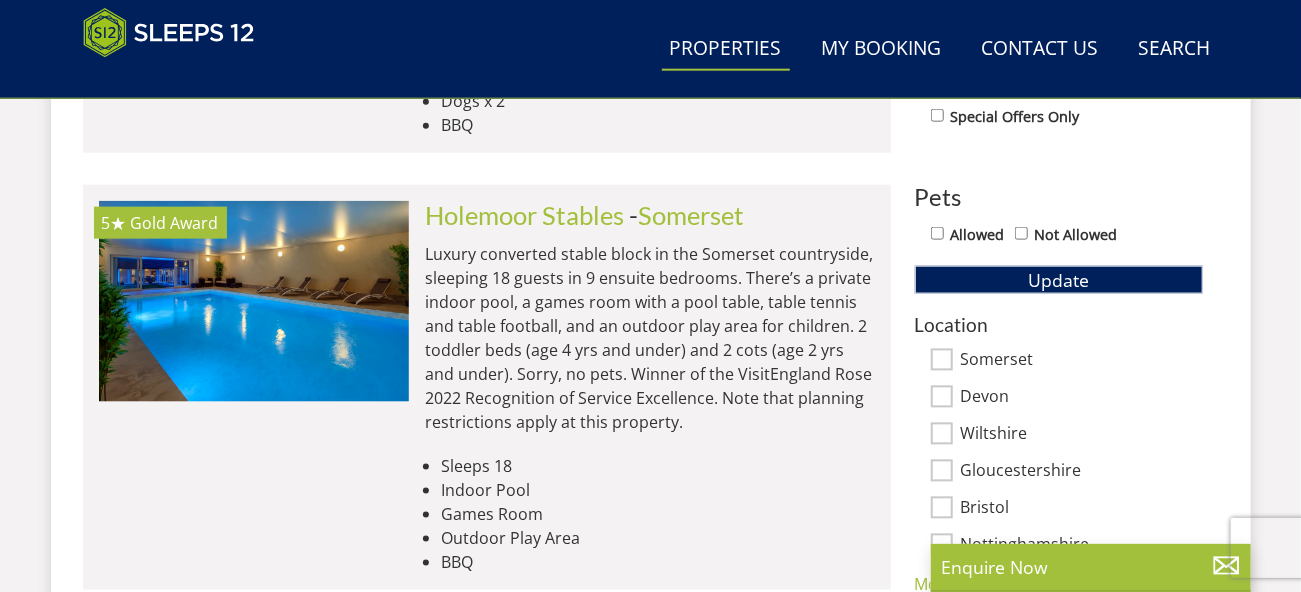 scroll, scrollTop: 1100, scrollLeft: 0, axis: vertical 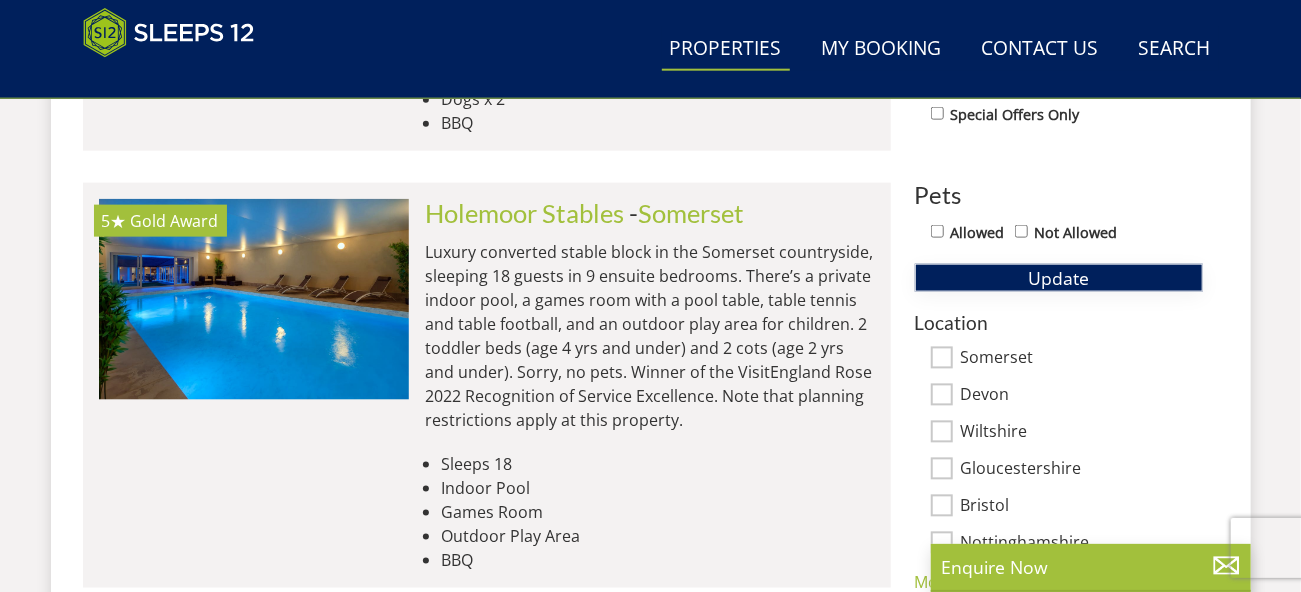 click on "Update" at bounding box center [1058, 278] 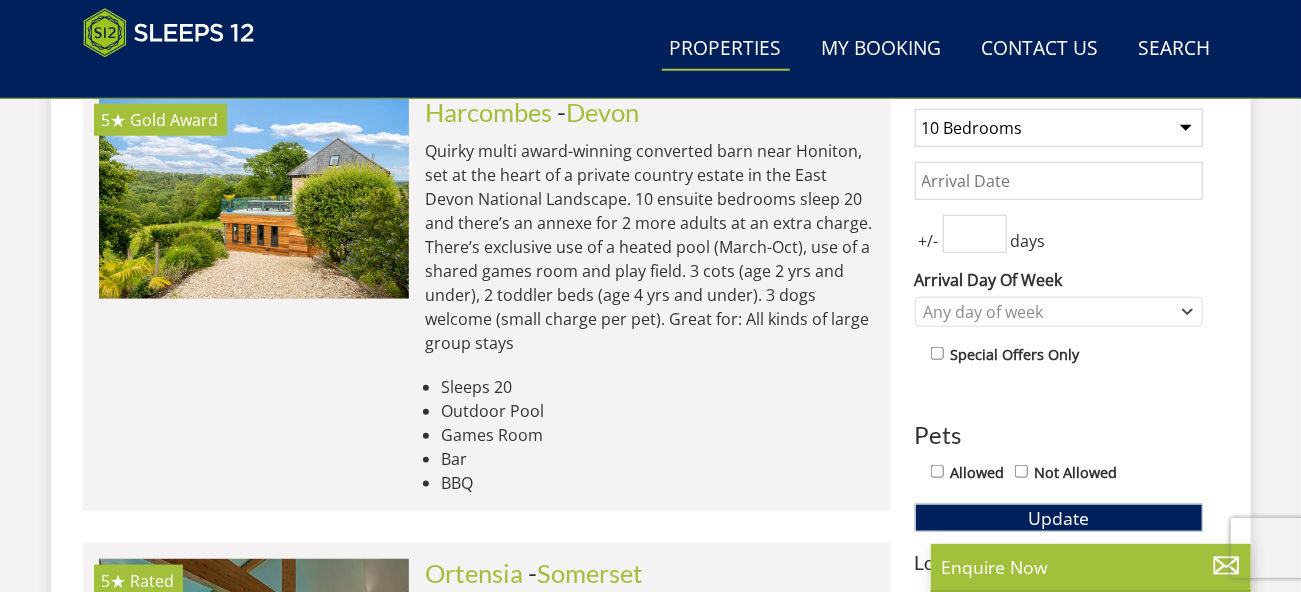 scroll, scrollTop: 700, scrollLeft: 0, axis: vertical 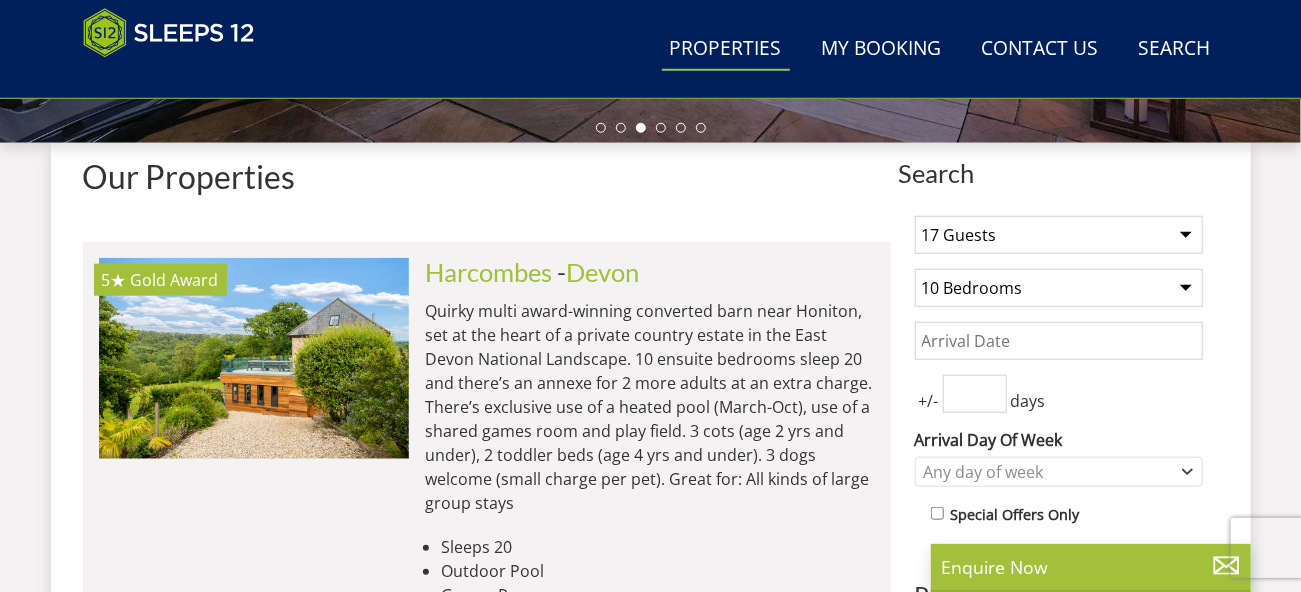 drag, startPoint x: 982, startPoint y: 298, endPoint x: 985, endPoint y: 315, distance: 17.262676 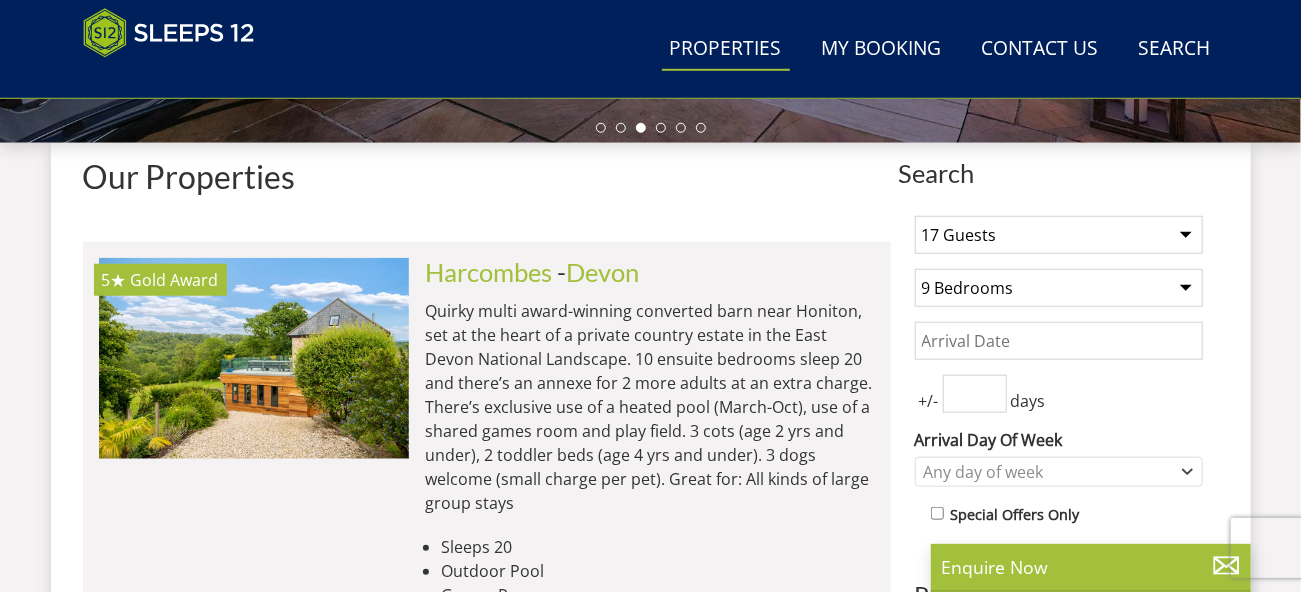 click on "Any number of bedrooms
1 Bedroom
2 Bedrooms
3 Bedrooms
4 Bedrooms
5 Bedrooms
6 Bedrooms
7 Bedrooms
8 Bedrooms
9 Bedrooms
10 Bedrooms
11 Bedrooms
12 Bedrooms
13 Bedrooms
14 Bedrooms
15 Bedrooms
16 Bedrooms
17 Bedrooms
18 Bedrooms
19 Bedrooms
20 Bedrooms
21 Bedrooms
22 Bedrooms
23 Bedrooms
24 Bedrooms
25 Bedrooms" at bounding box center [1059, 288] 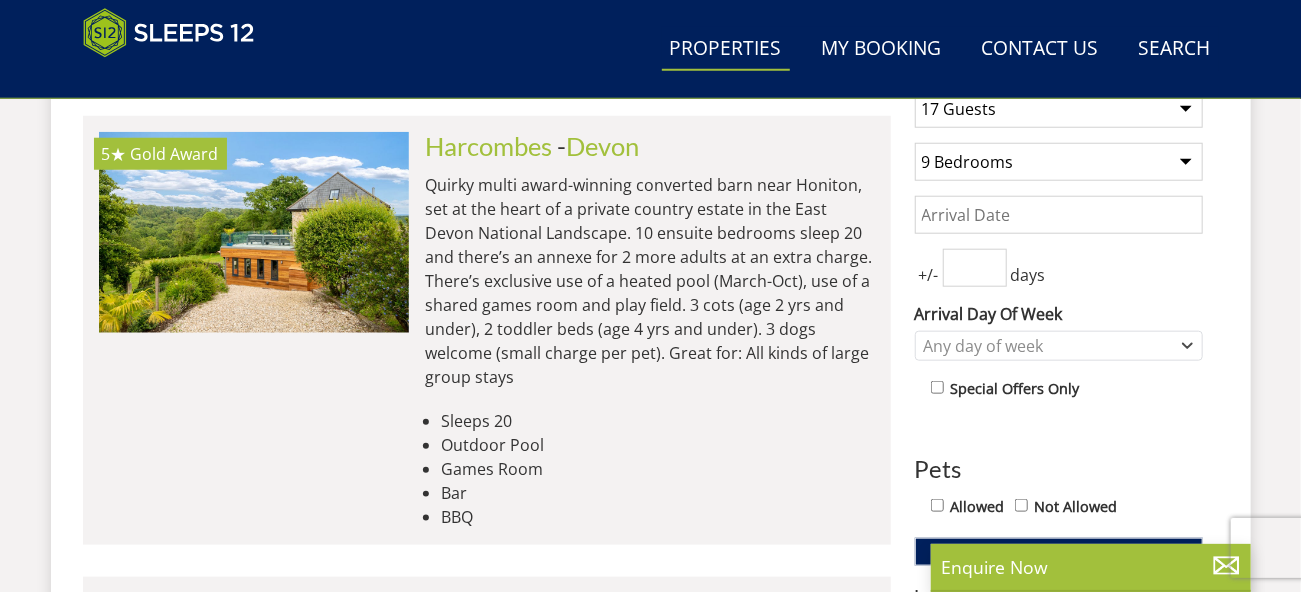 scroll, scrollTop: 1000, scrollLeft: 0, axis: vertical 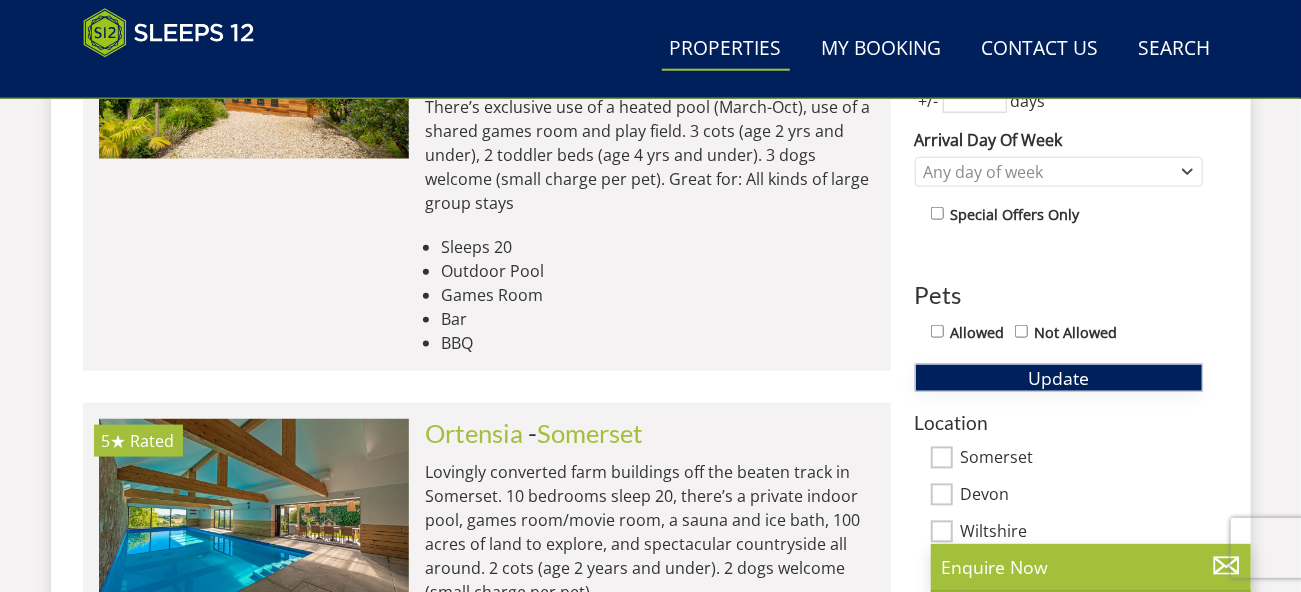 click on "Update" at bounding box center (1058, 378) 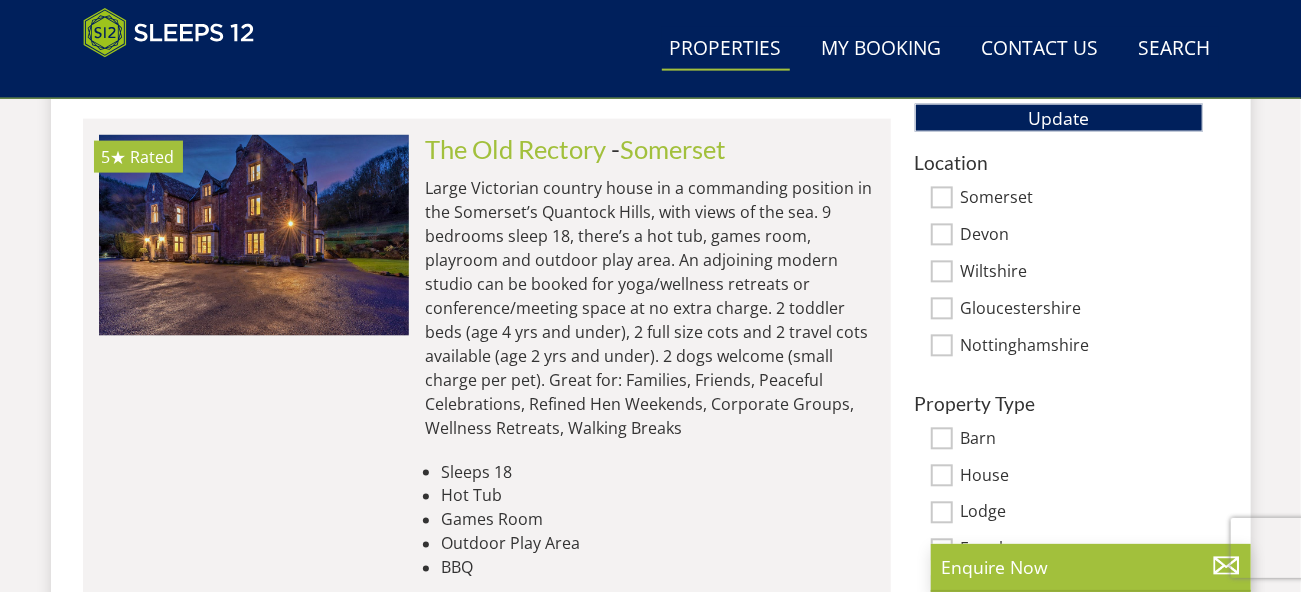 scroll, scrollTop: 1200, scrollLeft: 0, axis: vertical 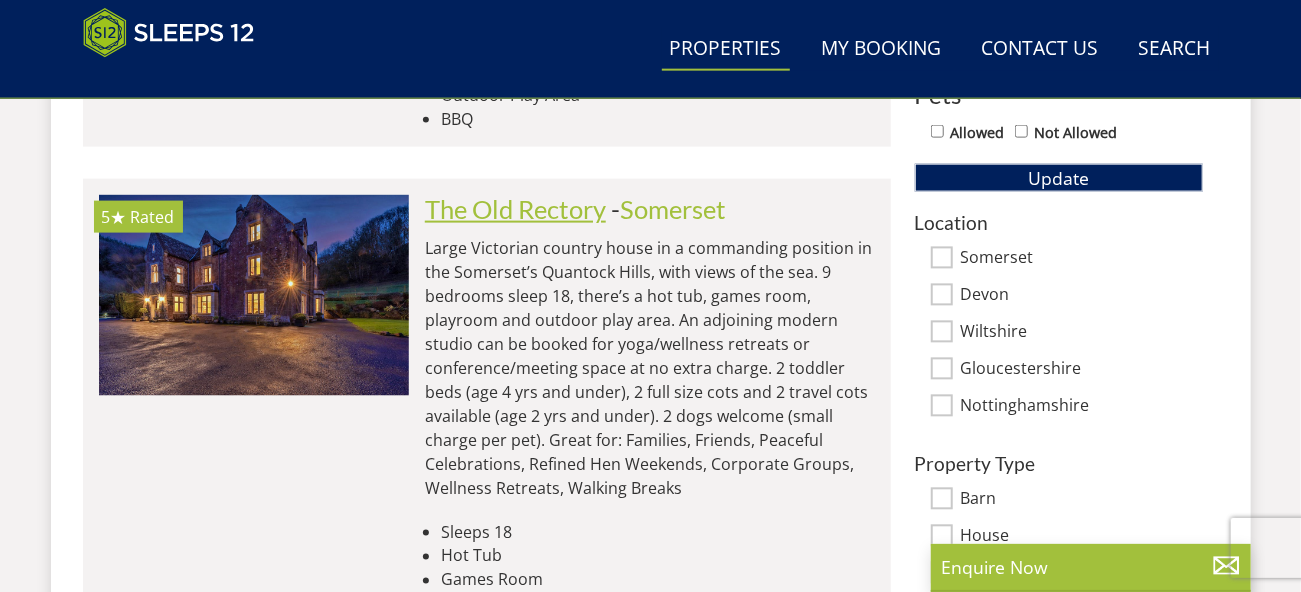 click on "The Old Rectory" at bounding box center [515, 209] 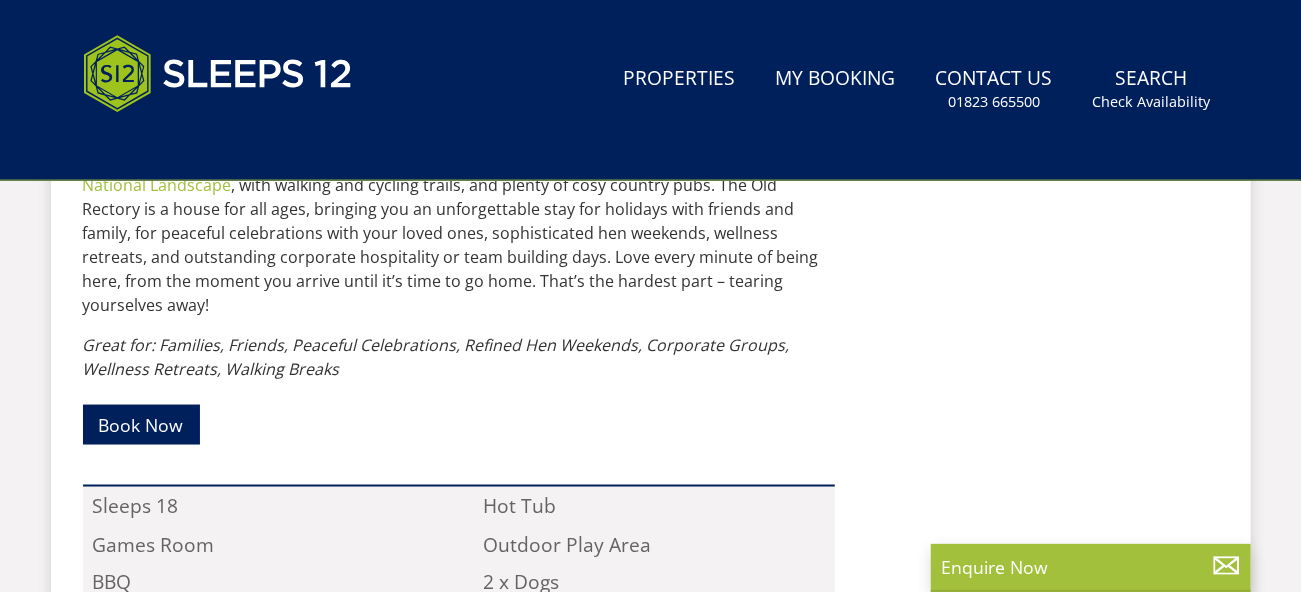 scroll, scrollTop: 0, scrollLeft: 0, axis: both 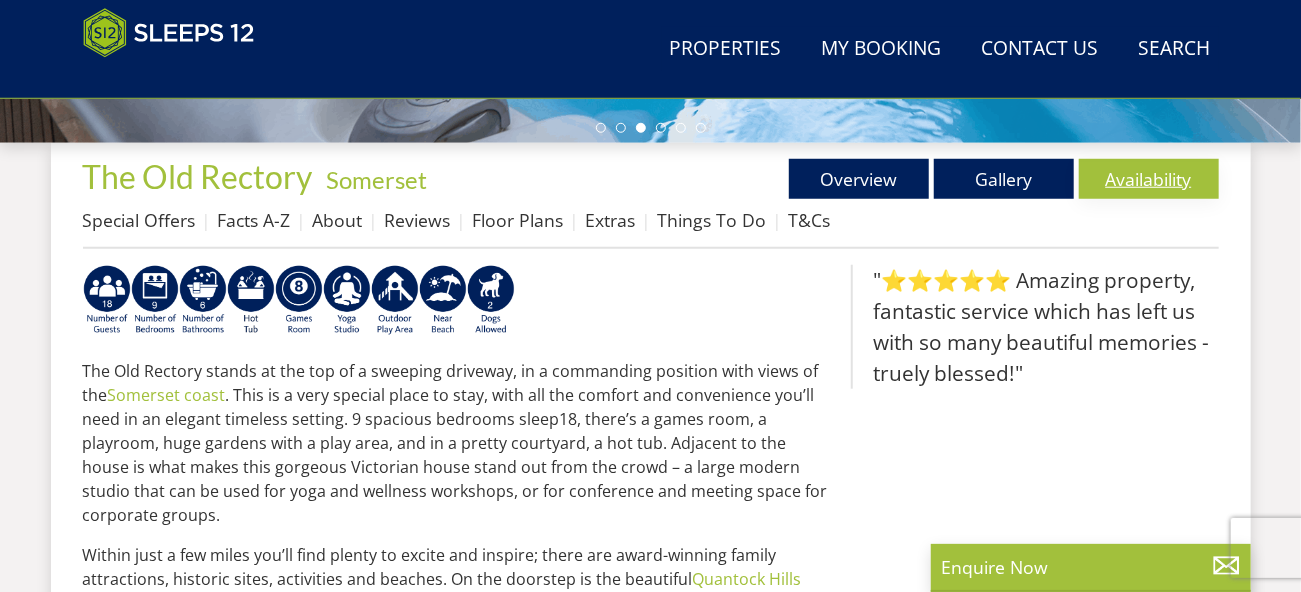 drag, startPoint x: 1192, startPoint y: 183, endPoint x: 1182, endPoint y: 187, distance: 10.770329 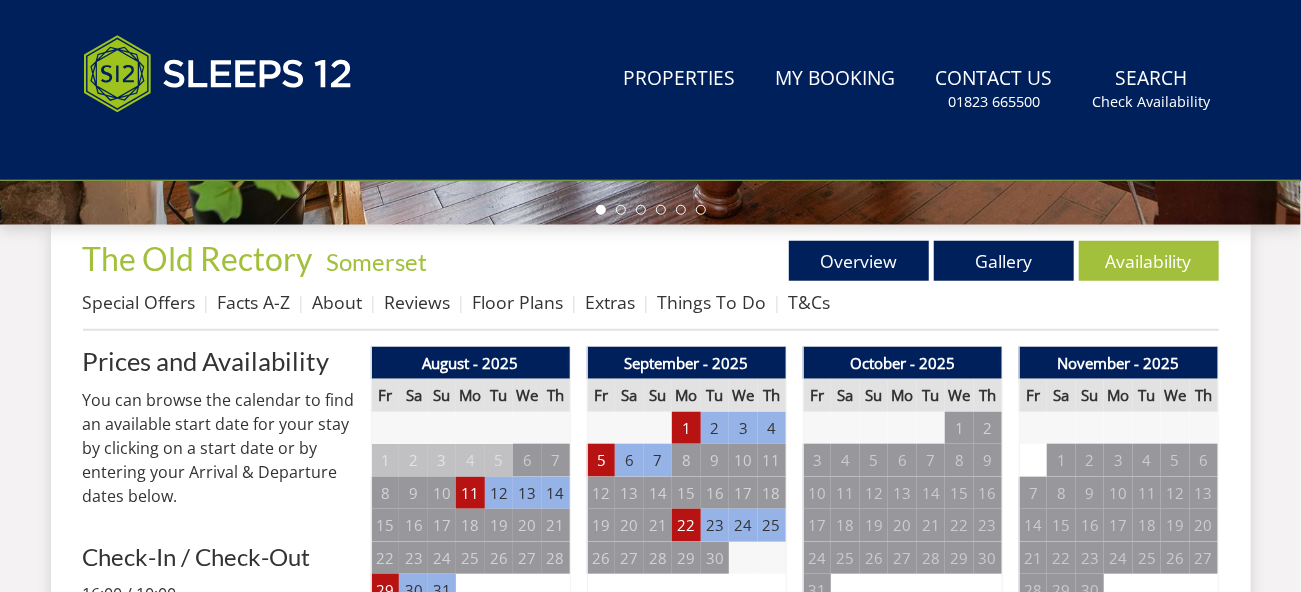 scroll, scrollTop: 0, scrollLeft: 0, axis: both 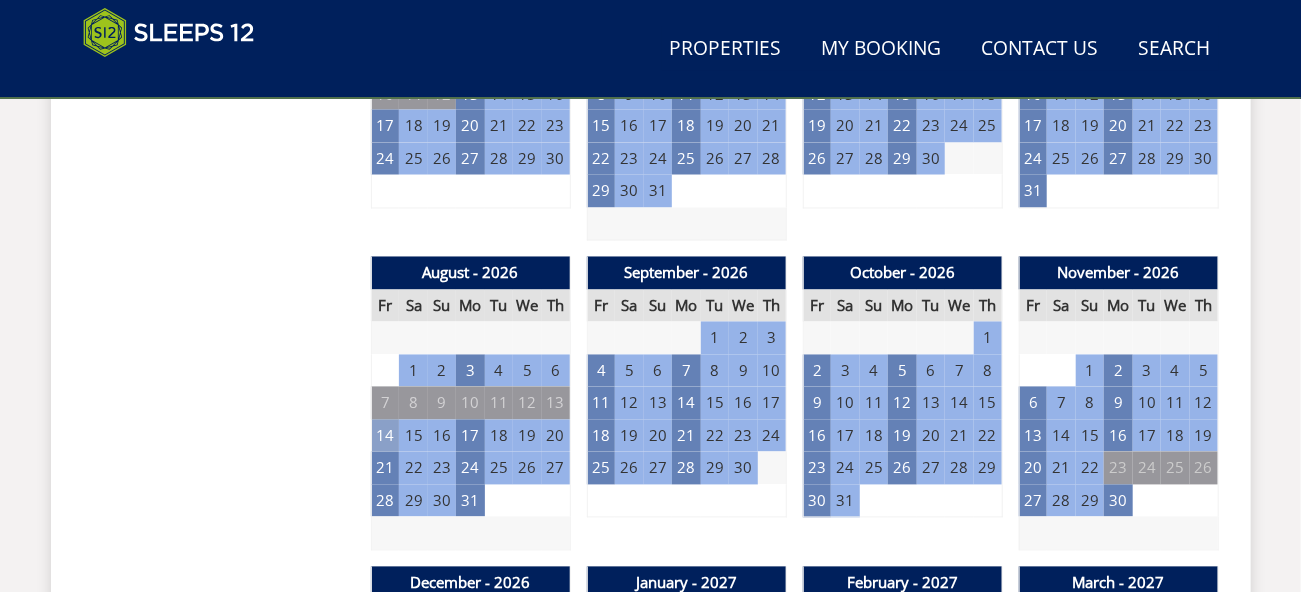 click on "14" at bounding box center [385, 436] 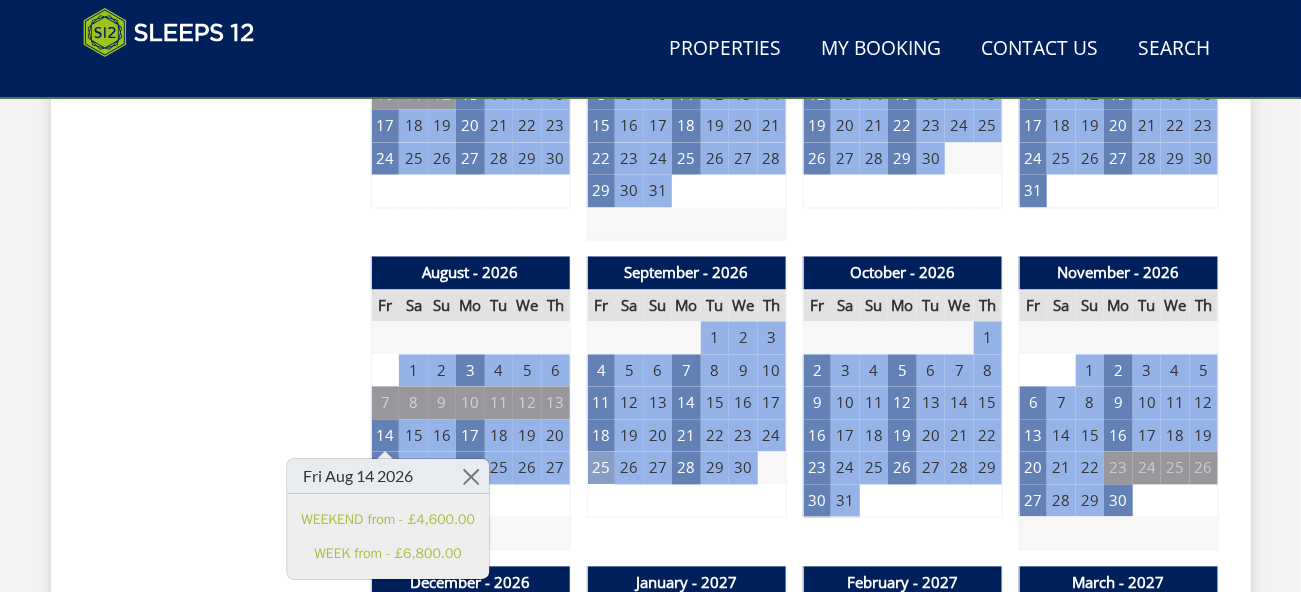 click on "25" at bounding box center [601, 468] 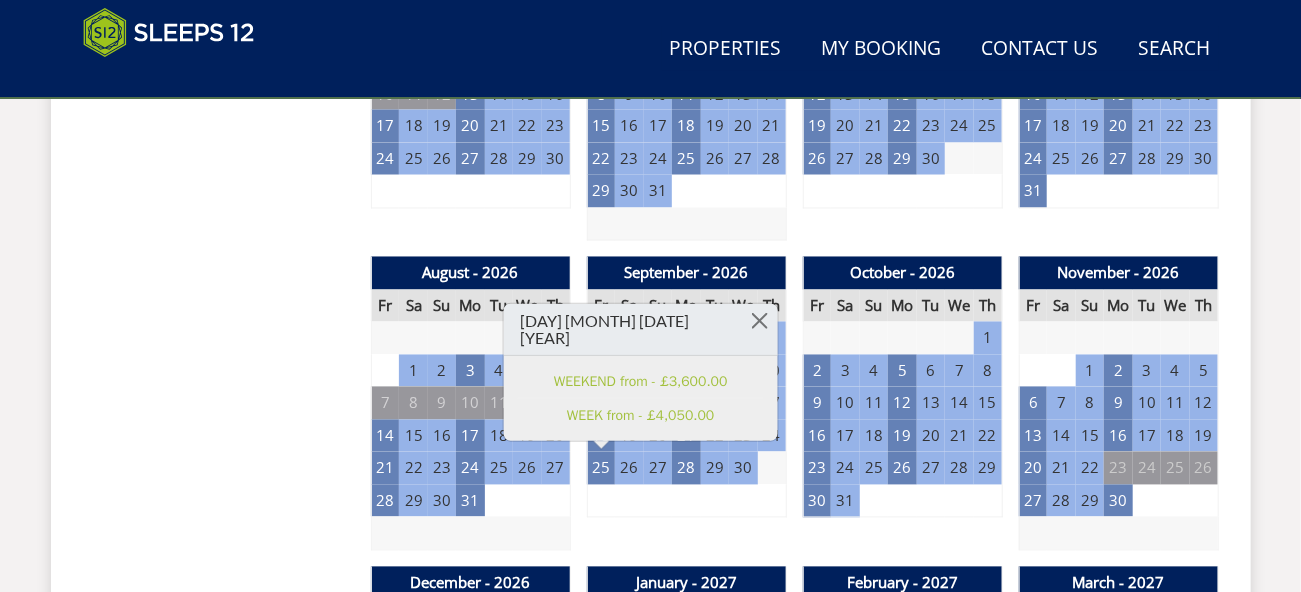 click on "Prices and Availability
You can browse the calendar to find an available start date for your stay by clicking on a start date or by entering your Arrival & Departure dates below.
Search for a Stay
Search
Check-In / Check-Out
16:00 / 10:00
Key
Available Start Date
Special Offer" at bounding box center (651, 791) 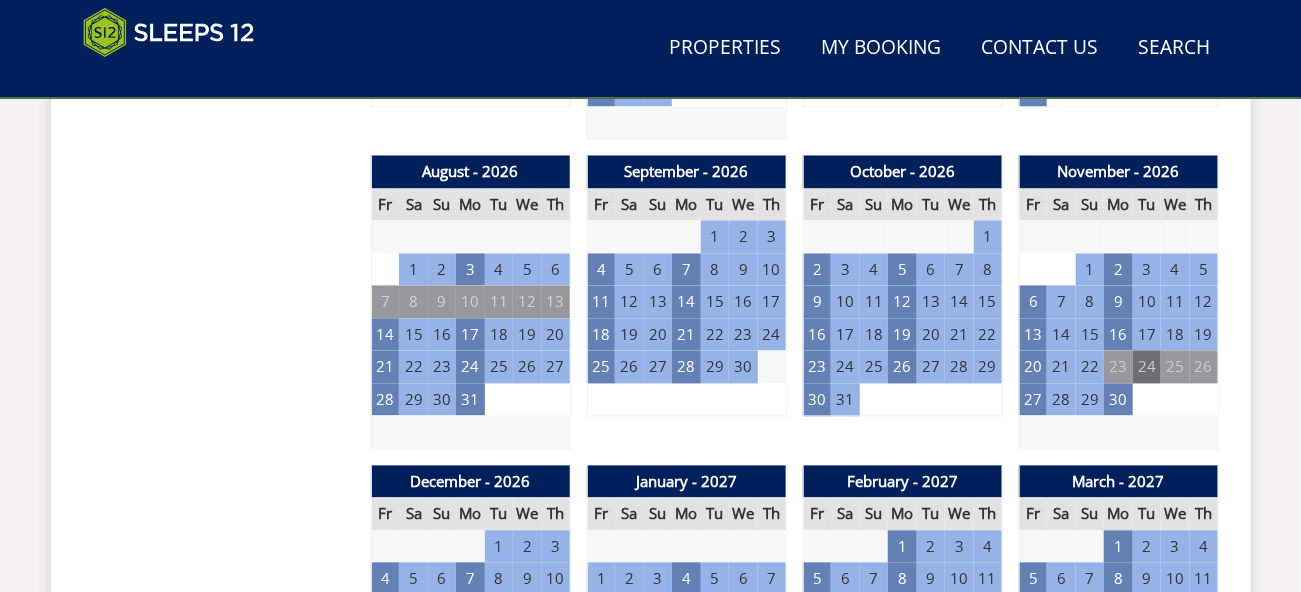 scroll, scrollTop: 1736, scrollLeft: 0, axis: vertical 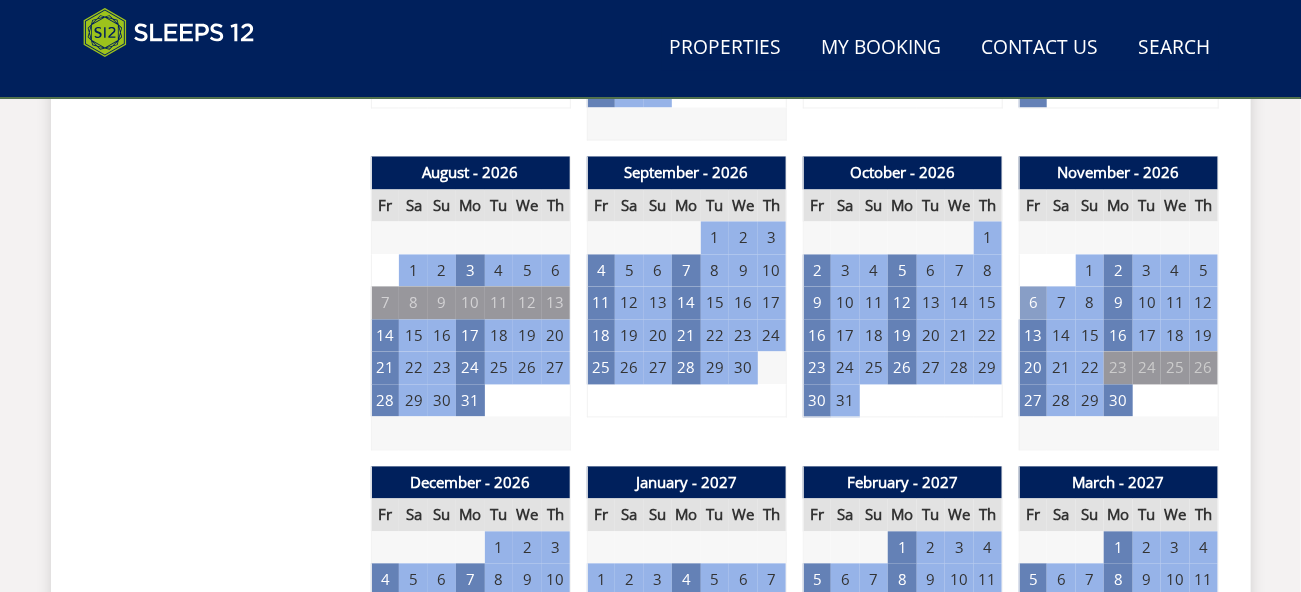 click on "6" at bounding box center [1033, 303] 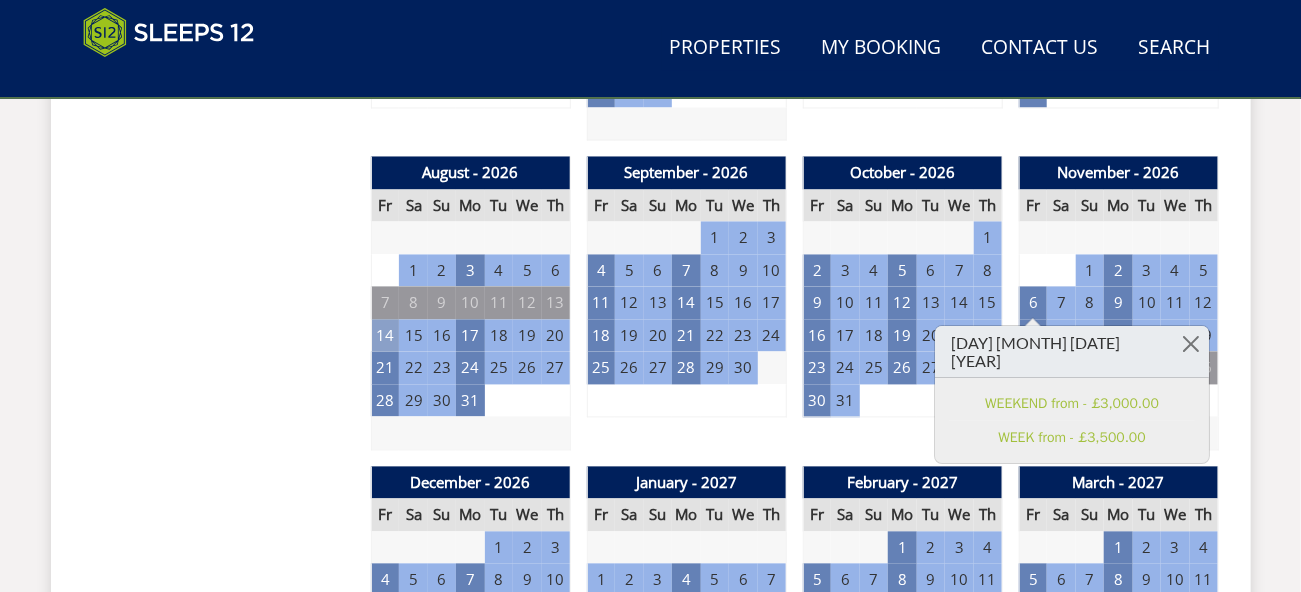 click on "14" at bounding box center (385, 336) 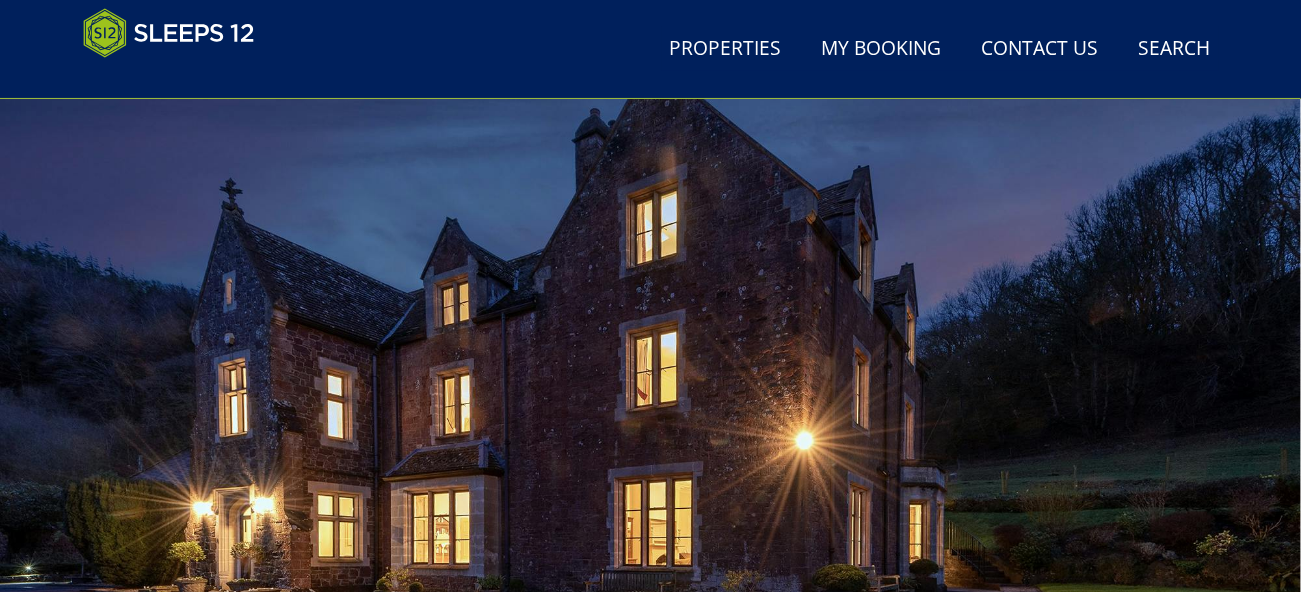 scroll, scrollTop: 0, scrollLeft: 0, axis: both 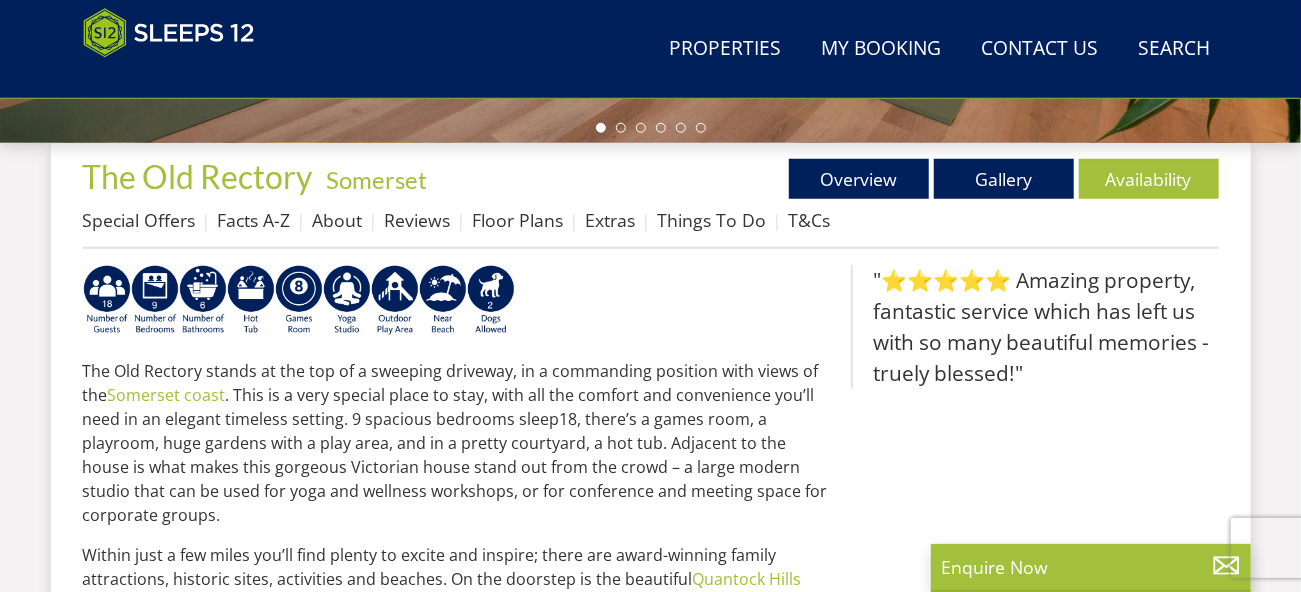select on "17" 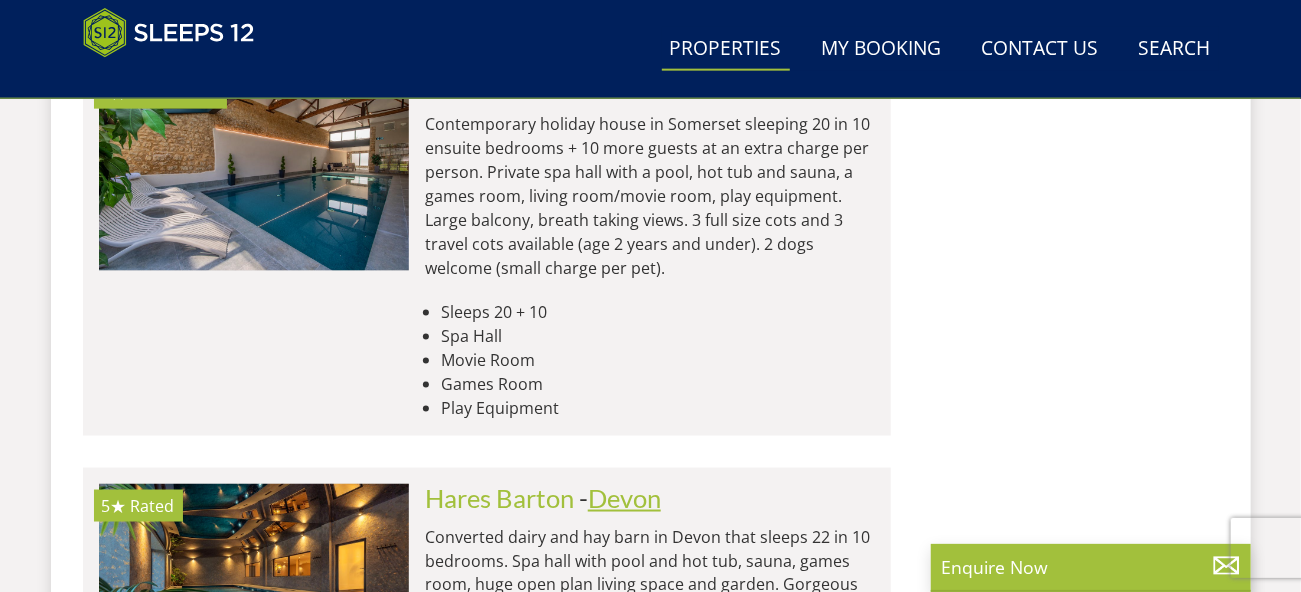 scroll, scrollTop: 5000, scrollLeft: 0, axis: vertical 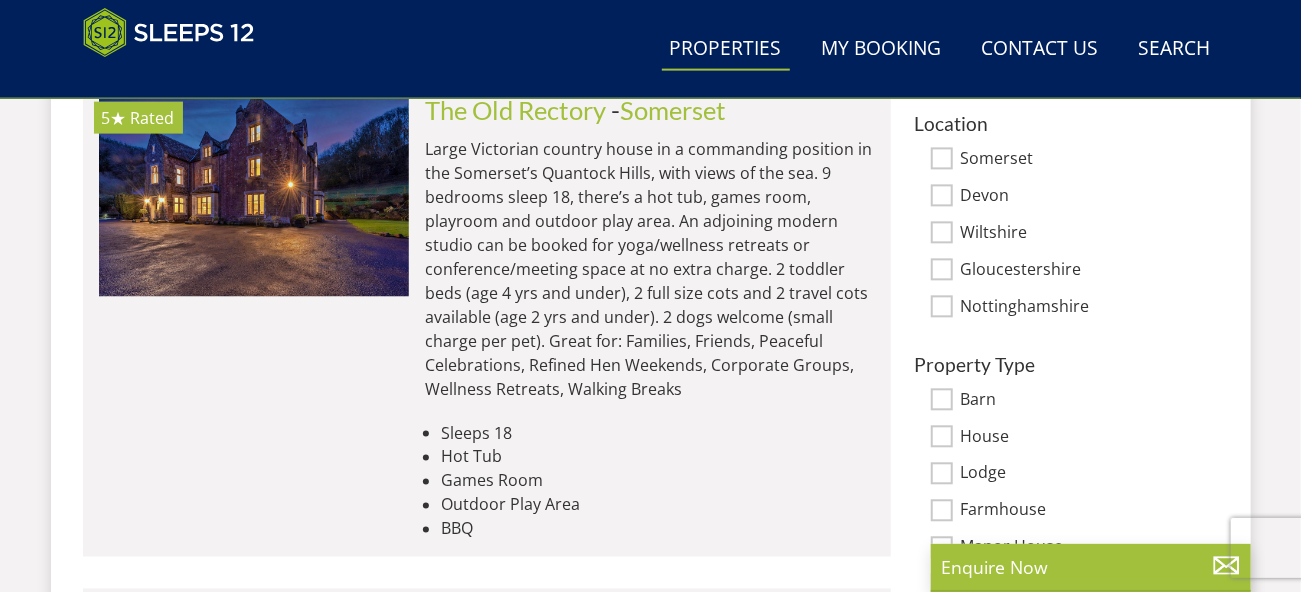 click on "Large Victorian country house in a commanding position in the Somerset’s Quantock Hills, with views of the sea. 9 bedrooms sleep 18, there’s a hot tub, games room, playroom and outdoor play area. An adjoining modern studio can be booked for yoga/wellness retreats or conference/meeting space at no extra charge. 2 toddler beds (age 4 yrs and under), 2 full size cots and 2 travel cots available (age 2 yrs and under). 2 dogs welcome (small charge per pet).
Great for: Families, Friends, Peaceful Celebrations, Refined Hen Weekends, Corporate Groups, Wellness Retreats, Walking Breaks" at bounding box center [650, 269] 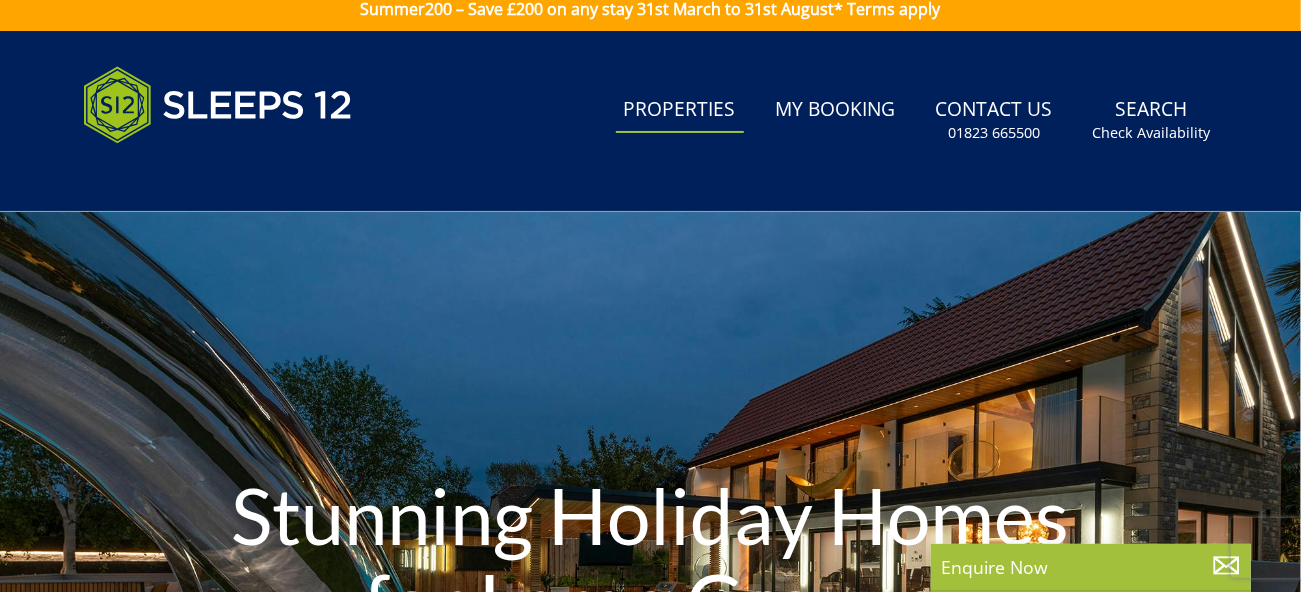 scroll, scrollTop: 0, scrollLeft: 0, axis: both 